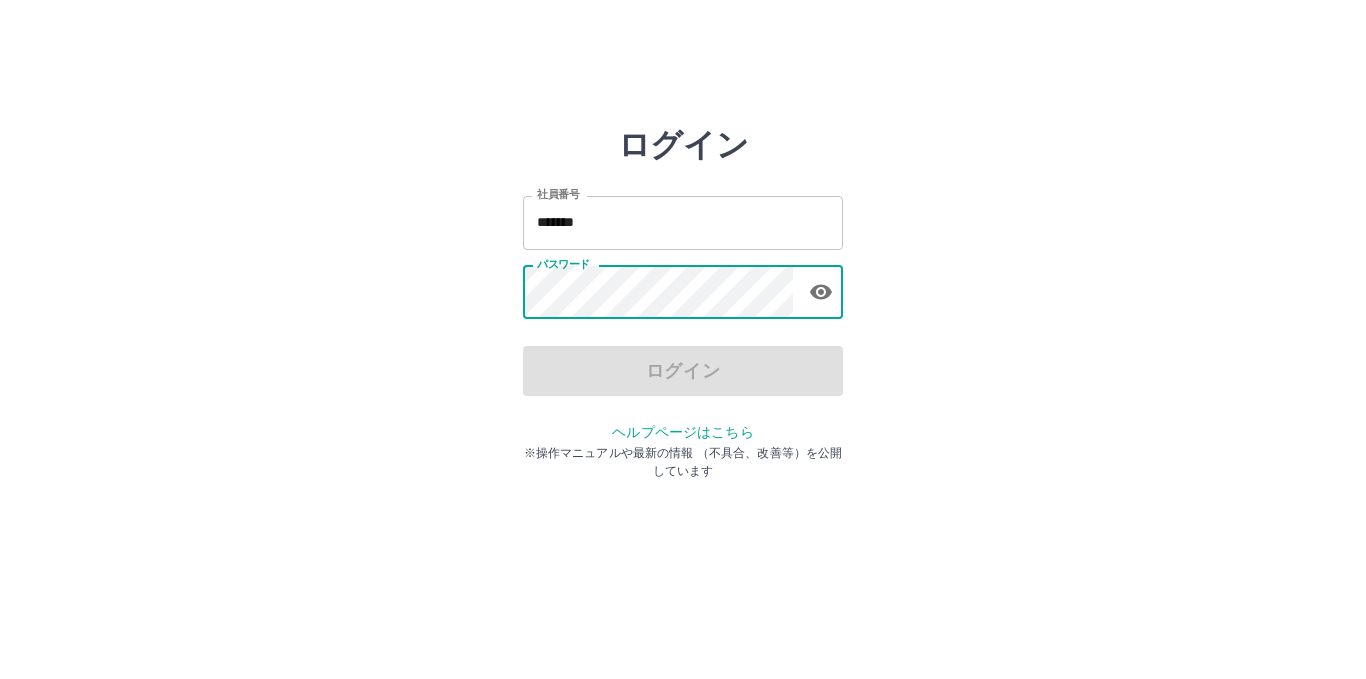 scroll, scrollTop: 0, scrollLeft: 0, axis: both 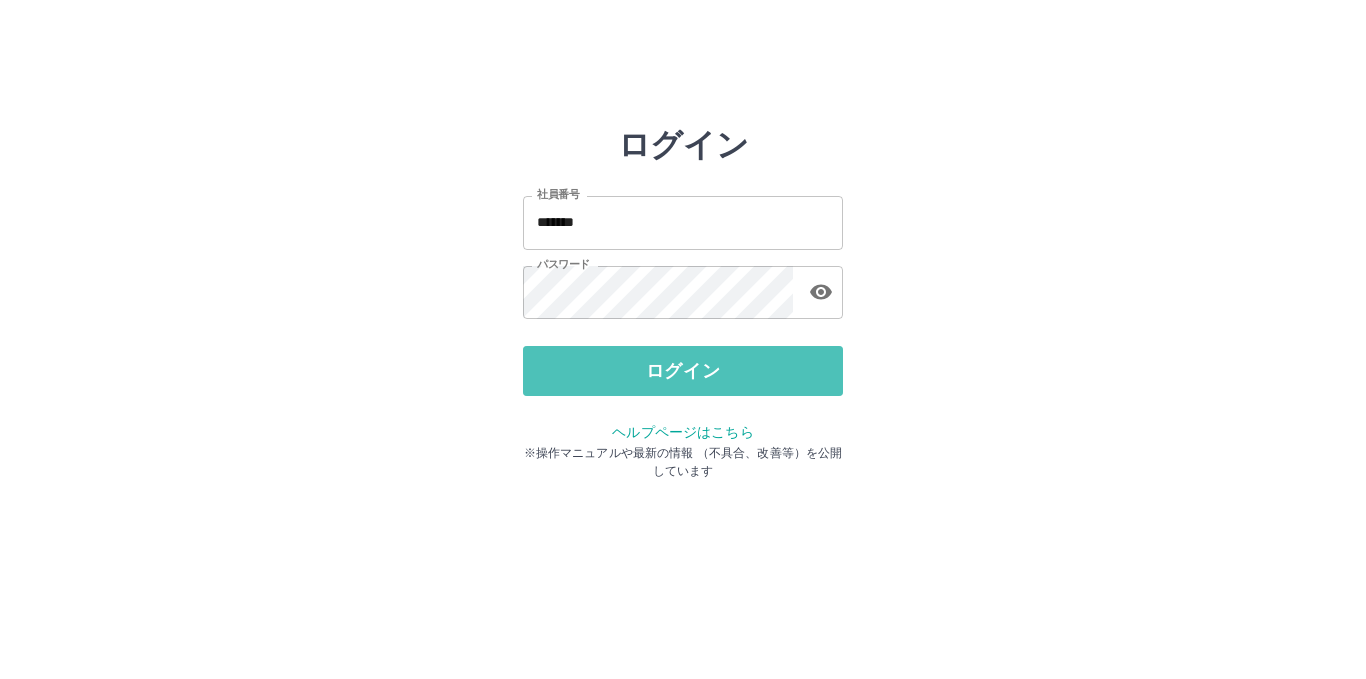 drag, startPoint x: 719, startPoint y: 377, endPoint x: 705, endPoint y: 377, distance: 14 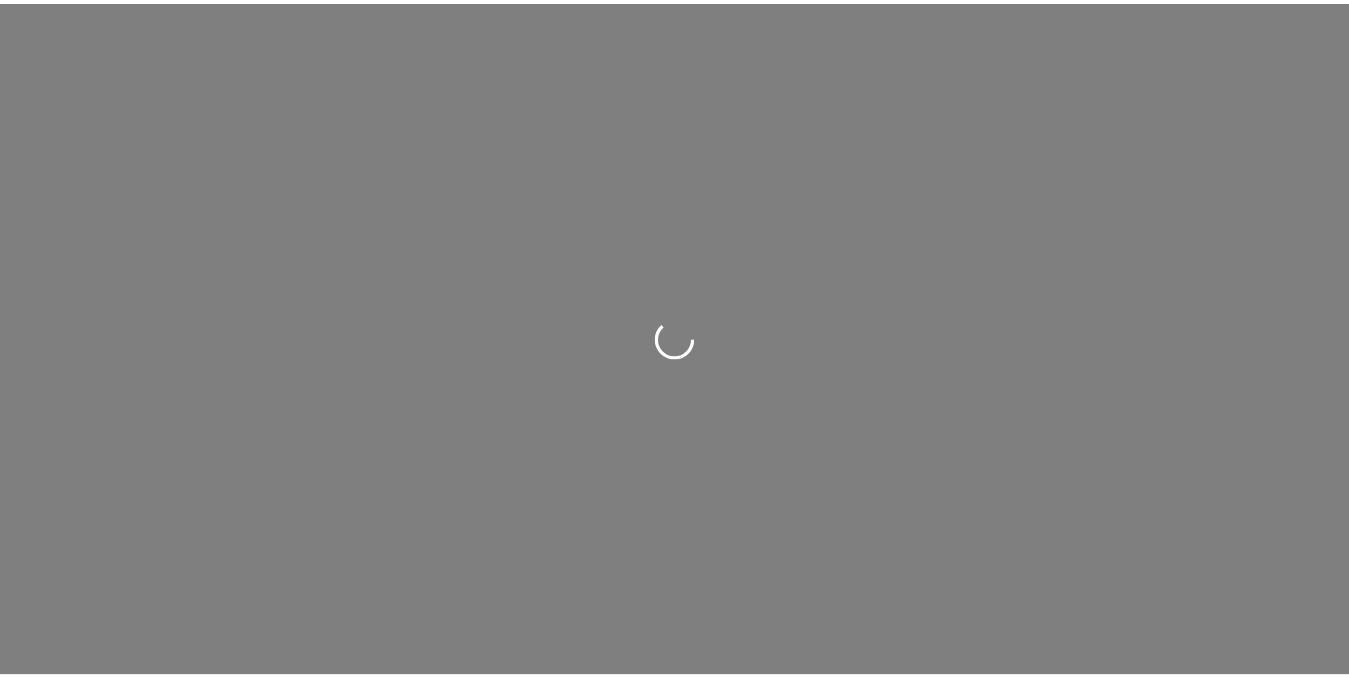 scroll, scrollTop: 0, scrollLeft: 0, axis: both 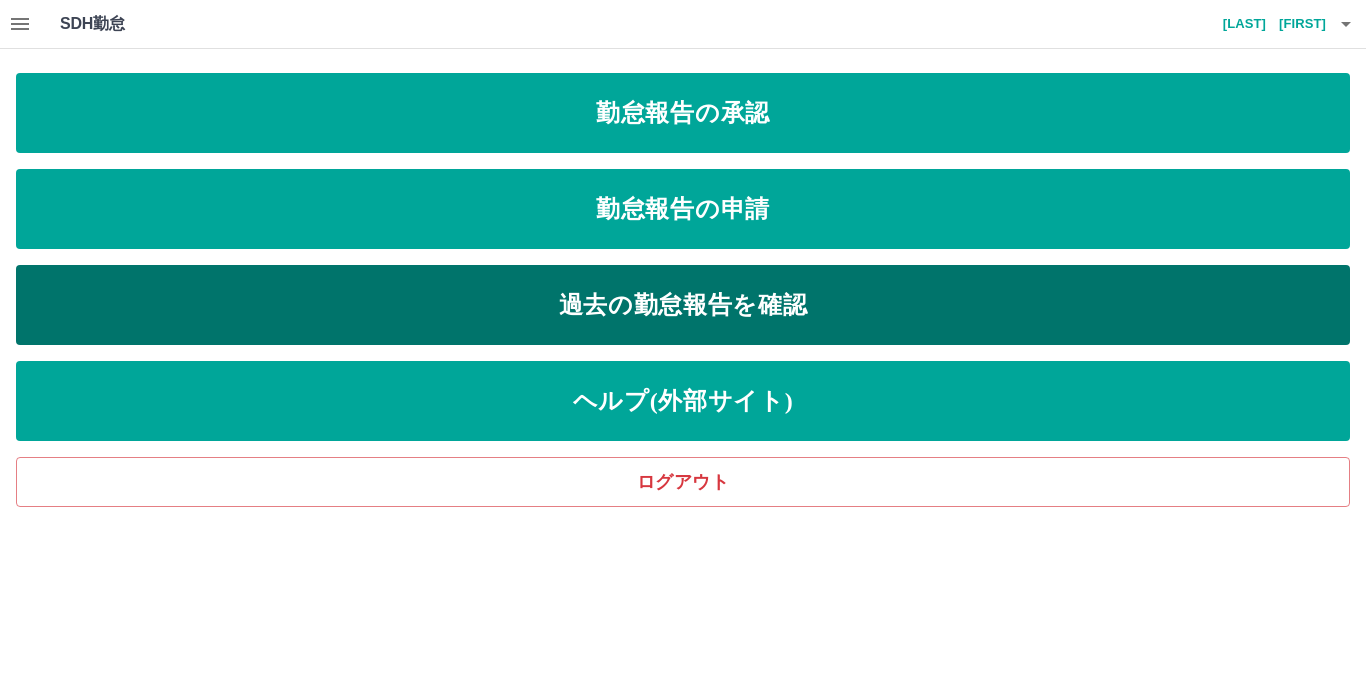 click on "過去の勤怠報告を確認" at bounding box center (683, 305) 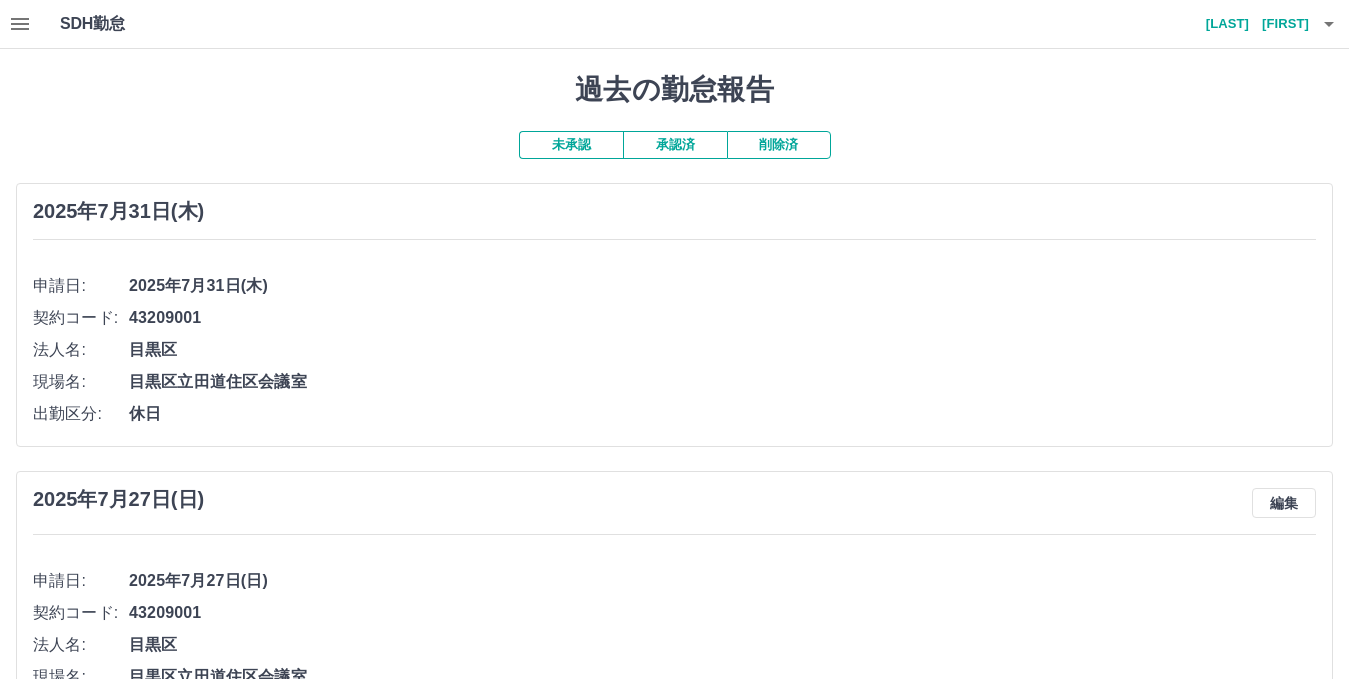 click on "未承認" at bounding box center [571, 145] 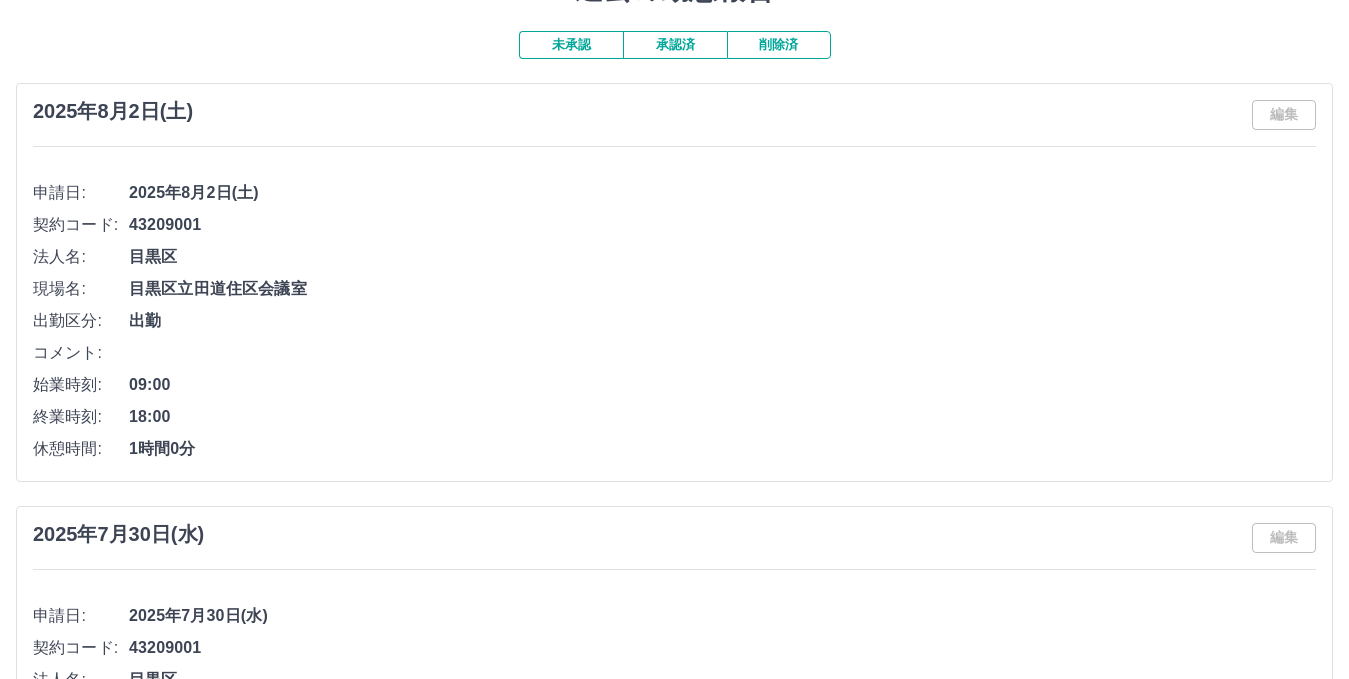 scroll, scrollTop: 0, scrollLeft: 0, axis: both 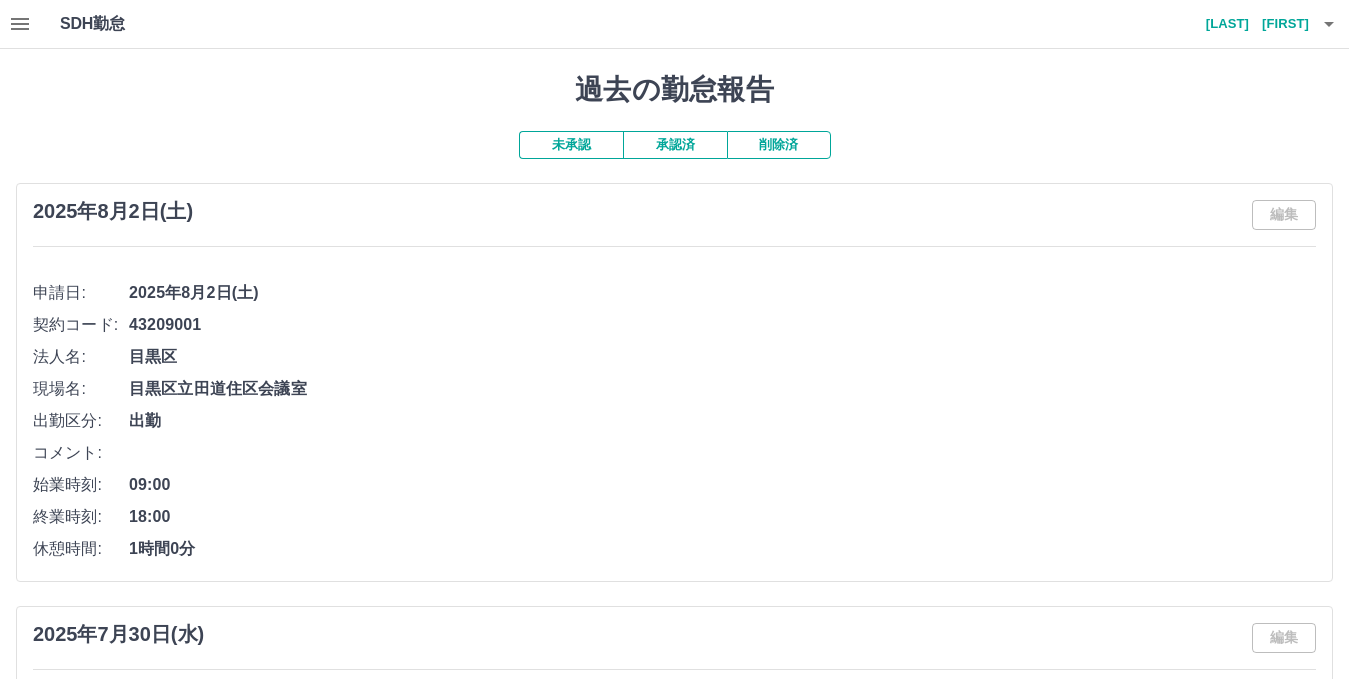 click 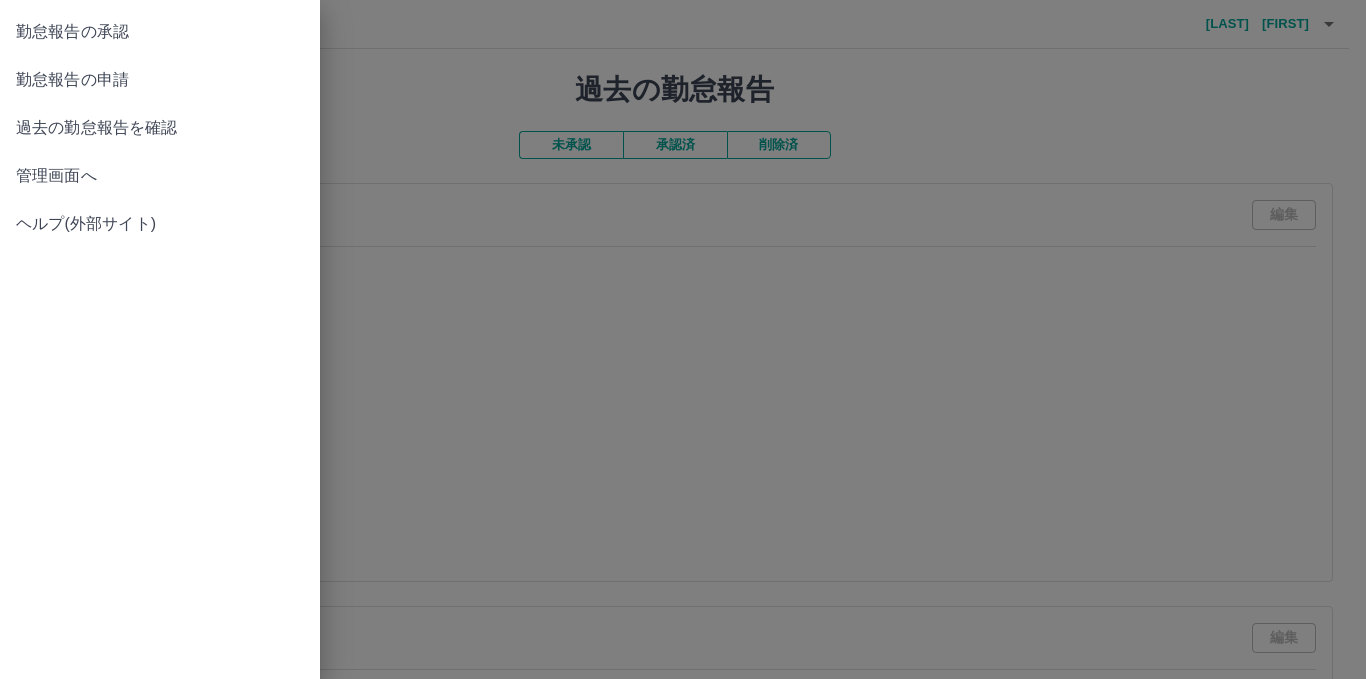 click on "勤怠報告の申請" at bounding box center (160, 80) 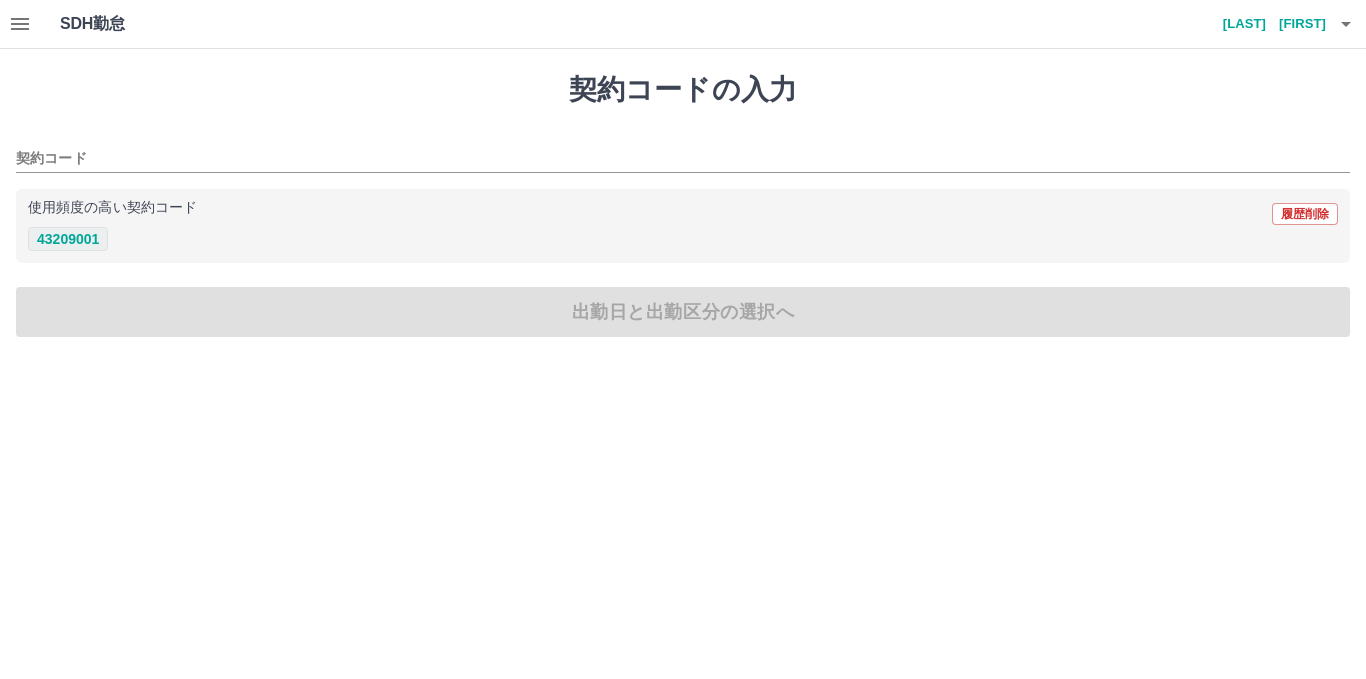 click on "43209001" at bounding box center (68, 239) 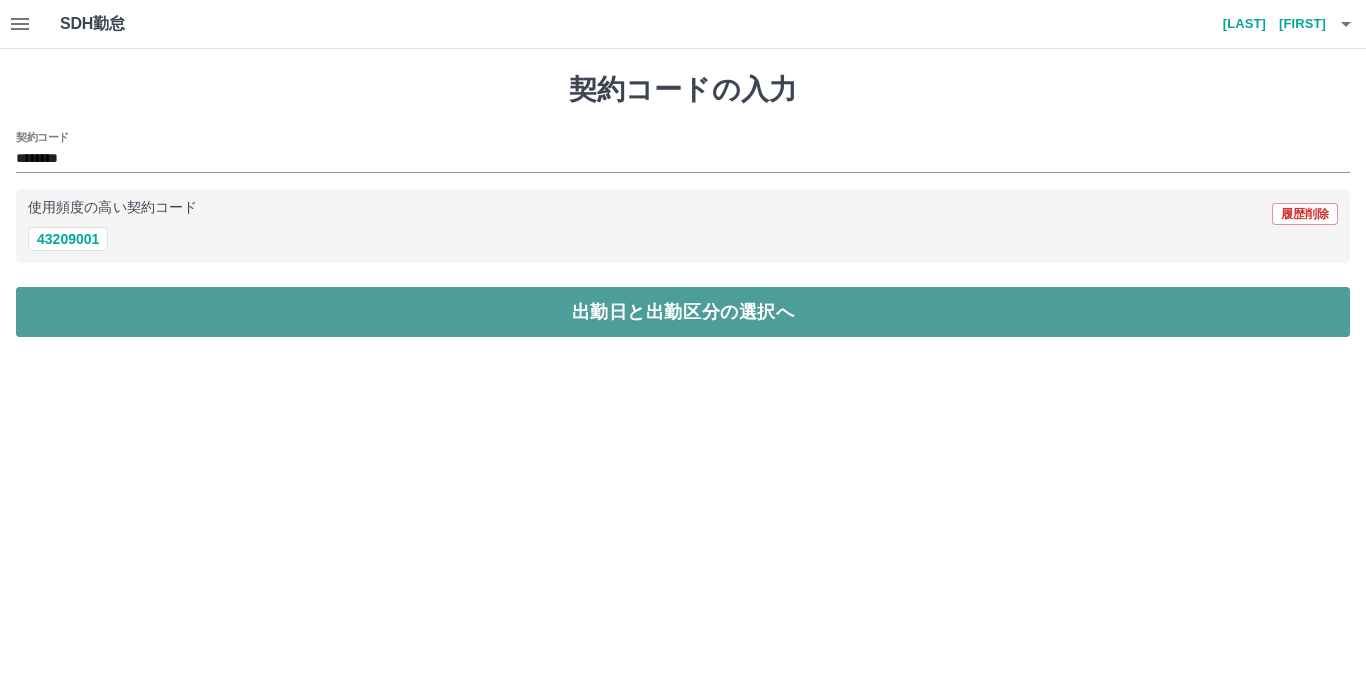 click on "出勤日と出勤区分の選択へ" at bounding box center [683, 312] 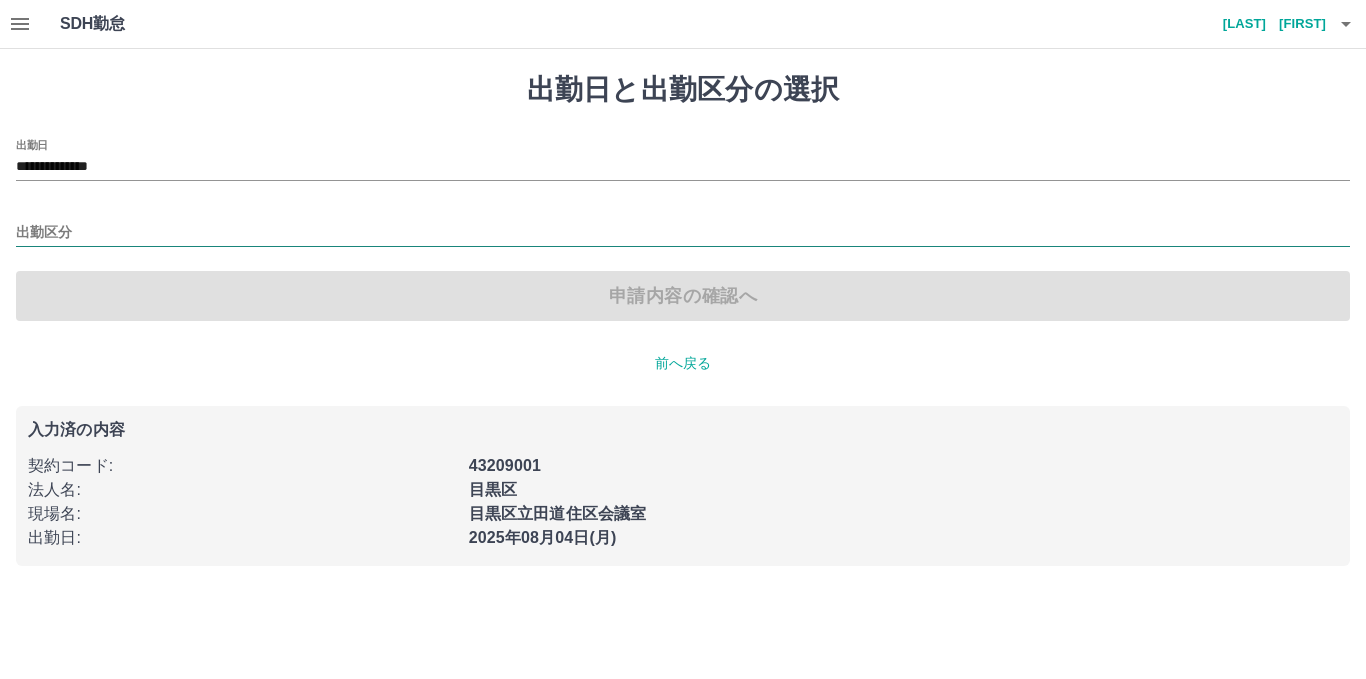 click on "出勤区分" at bounding box center [683, 233] 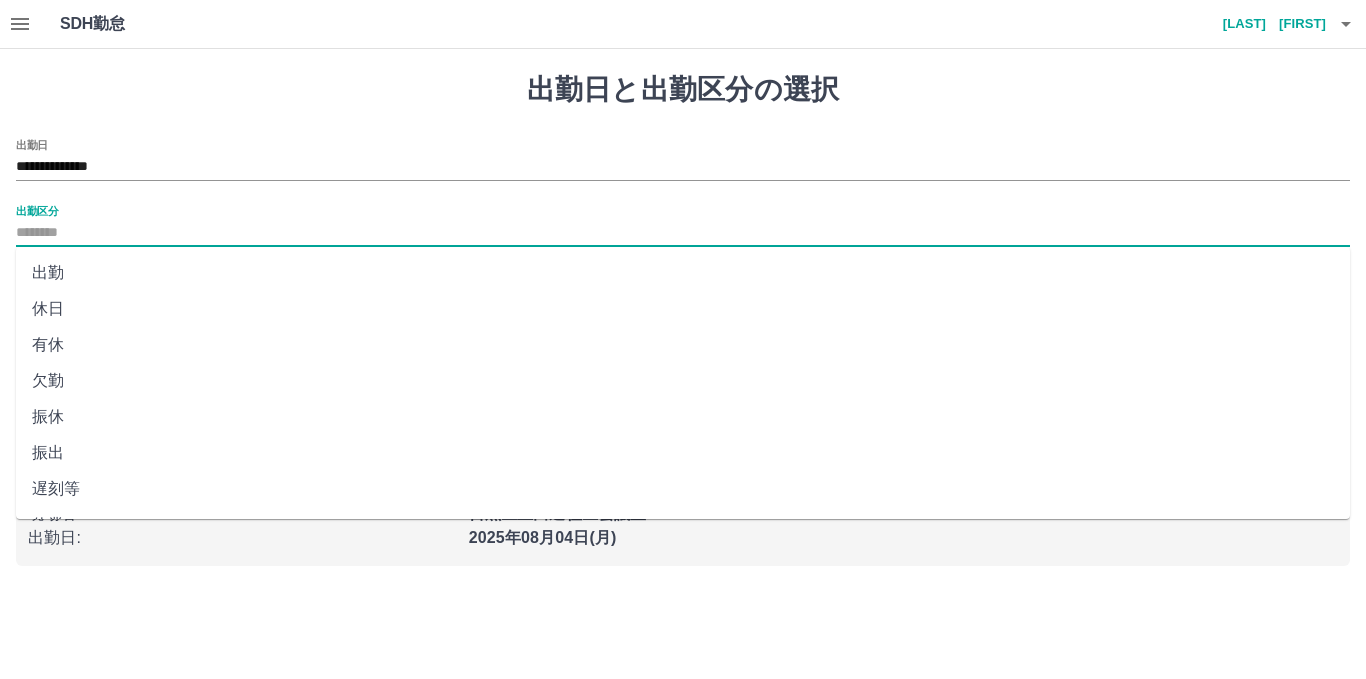 click on "出勤" at bounding box center [683, 273] 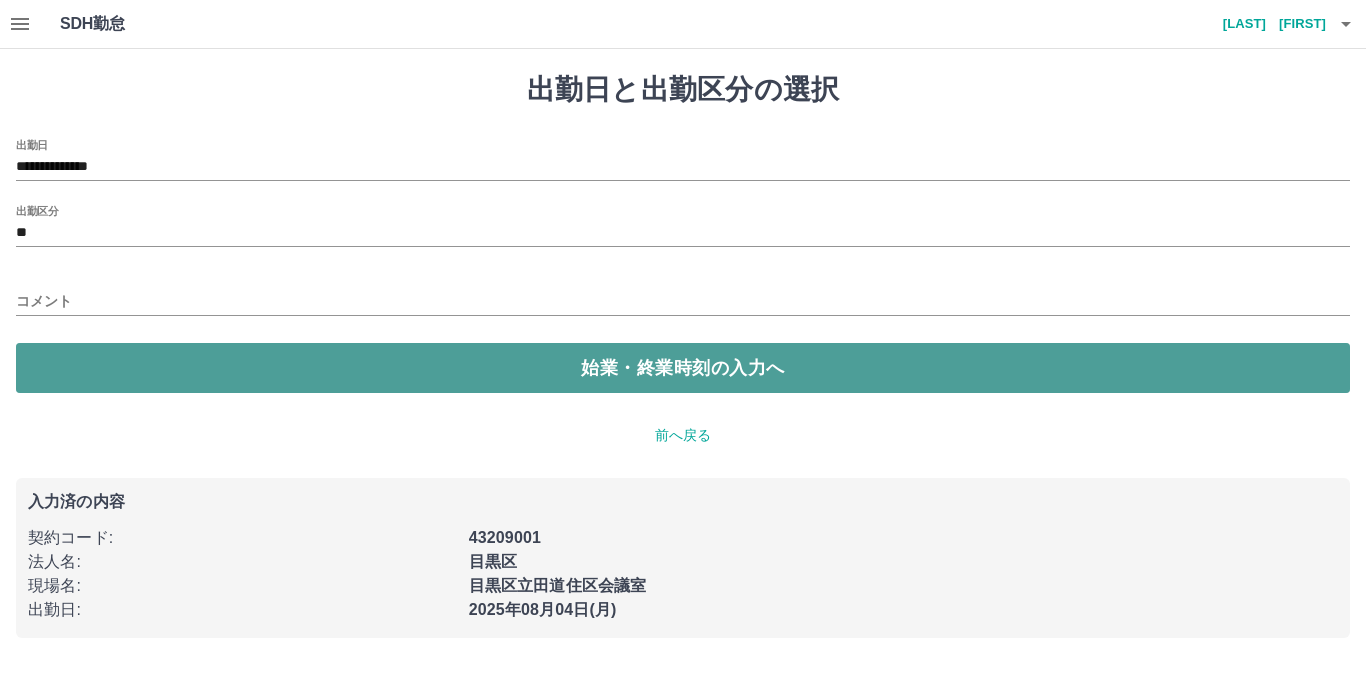 click on "始業・終業時刻の入力へ" at bounding box center [683, 368] 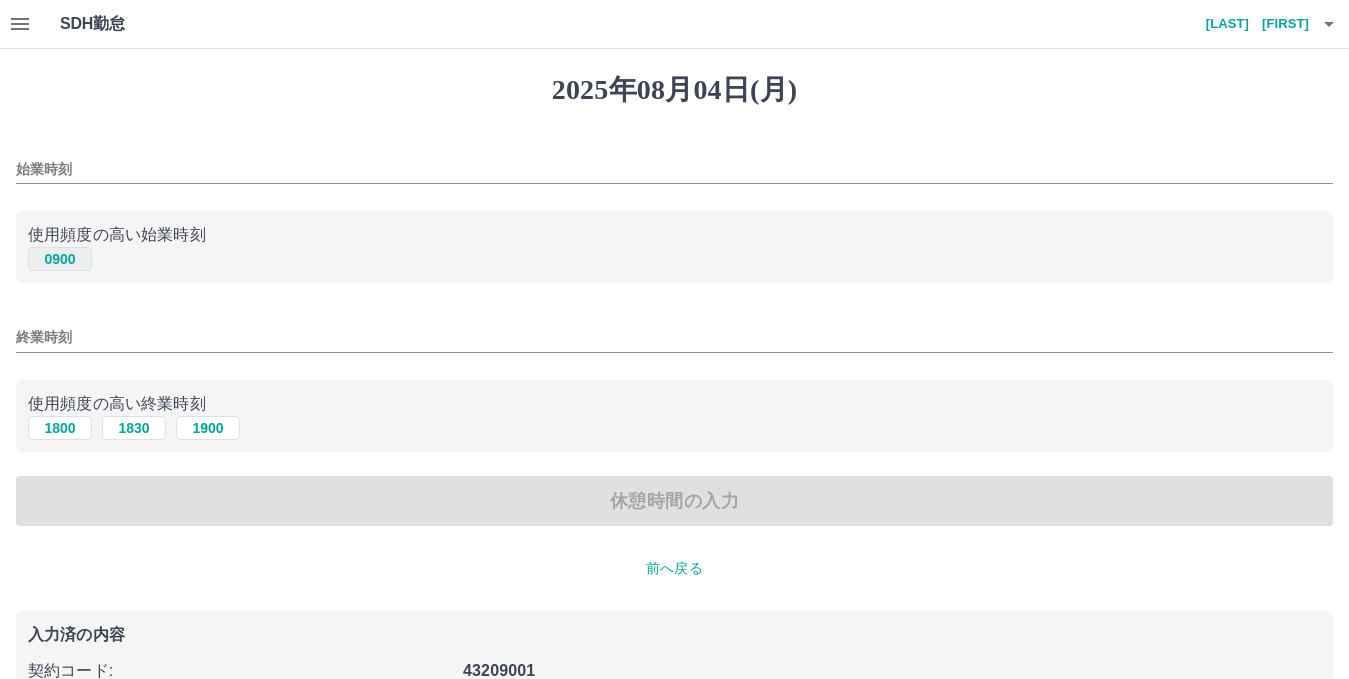 click on "0900" at bounding box center [60, 259] 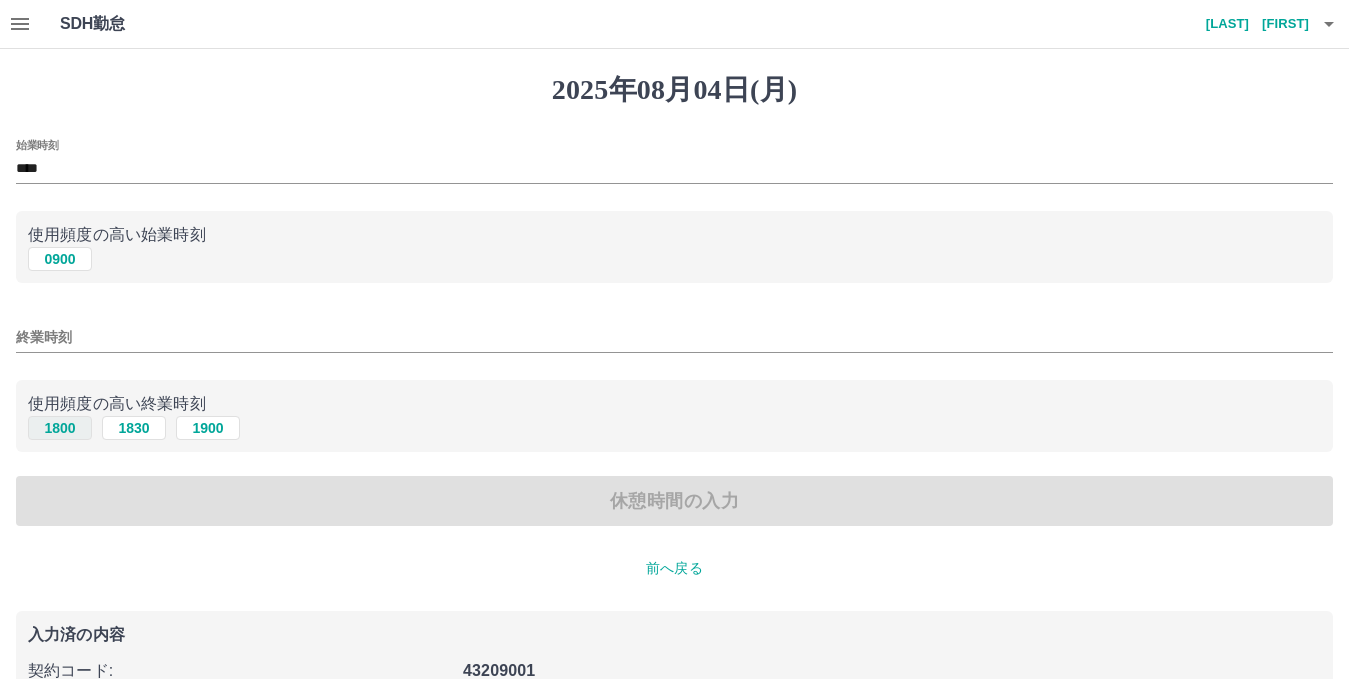 click on "1800" at bounding box center (60, 428) 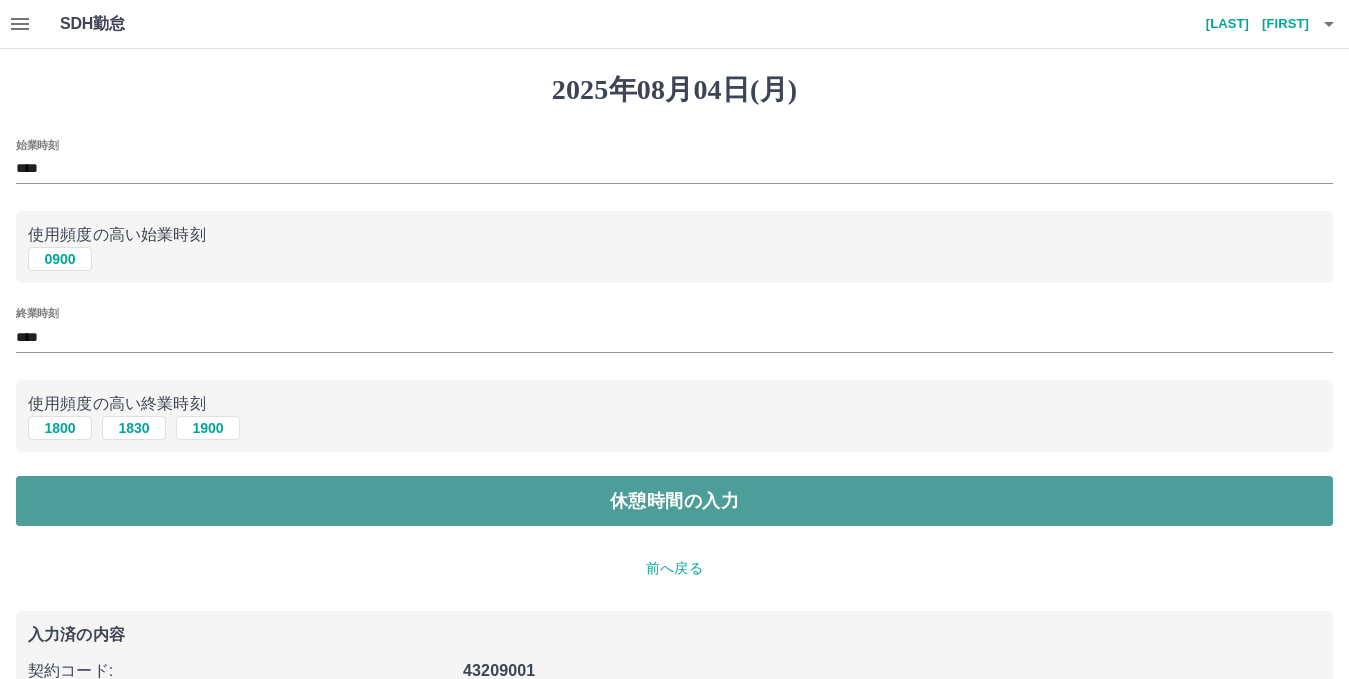 click on "休憩時間の入力" at bounding box center [674, 501] 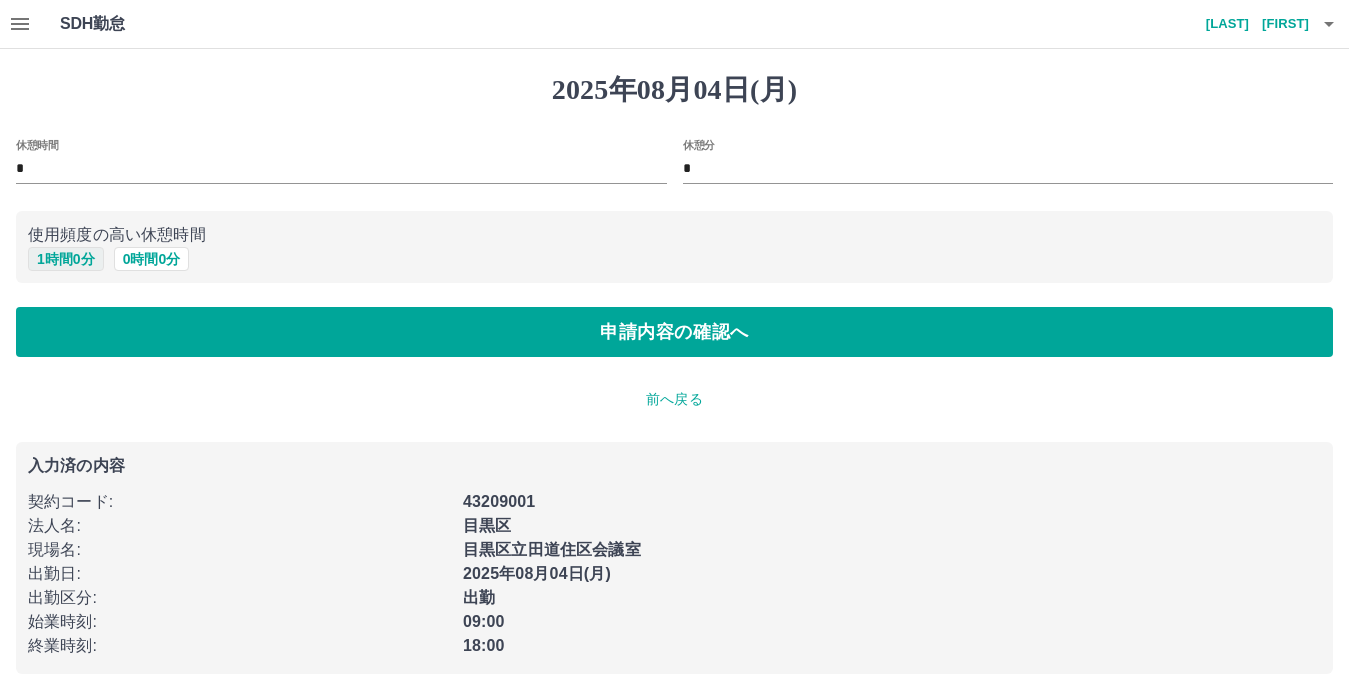 click on "1 時間 0 分" at bounding box center (66, 259) 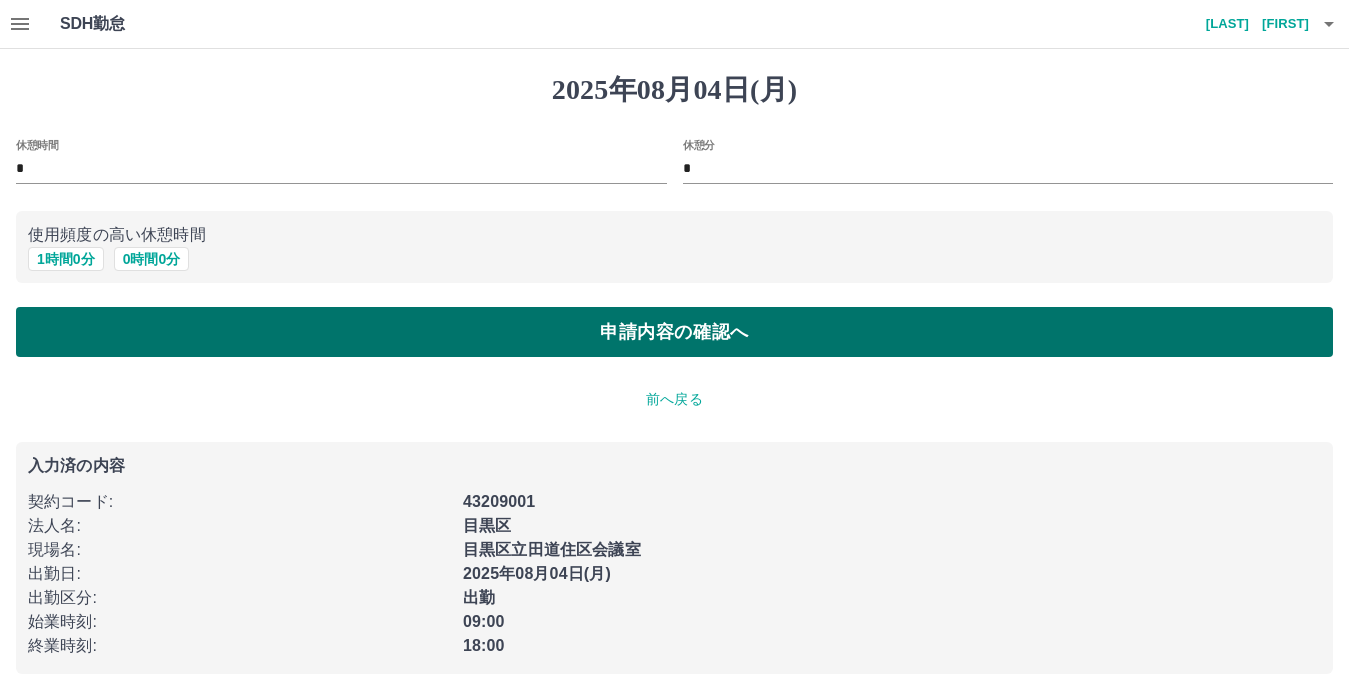 click on "申請内容の確認へ" at bounding box center [674, 332] 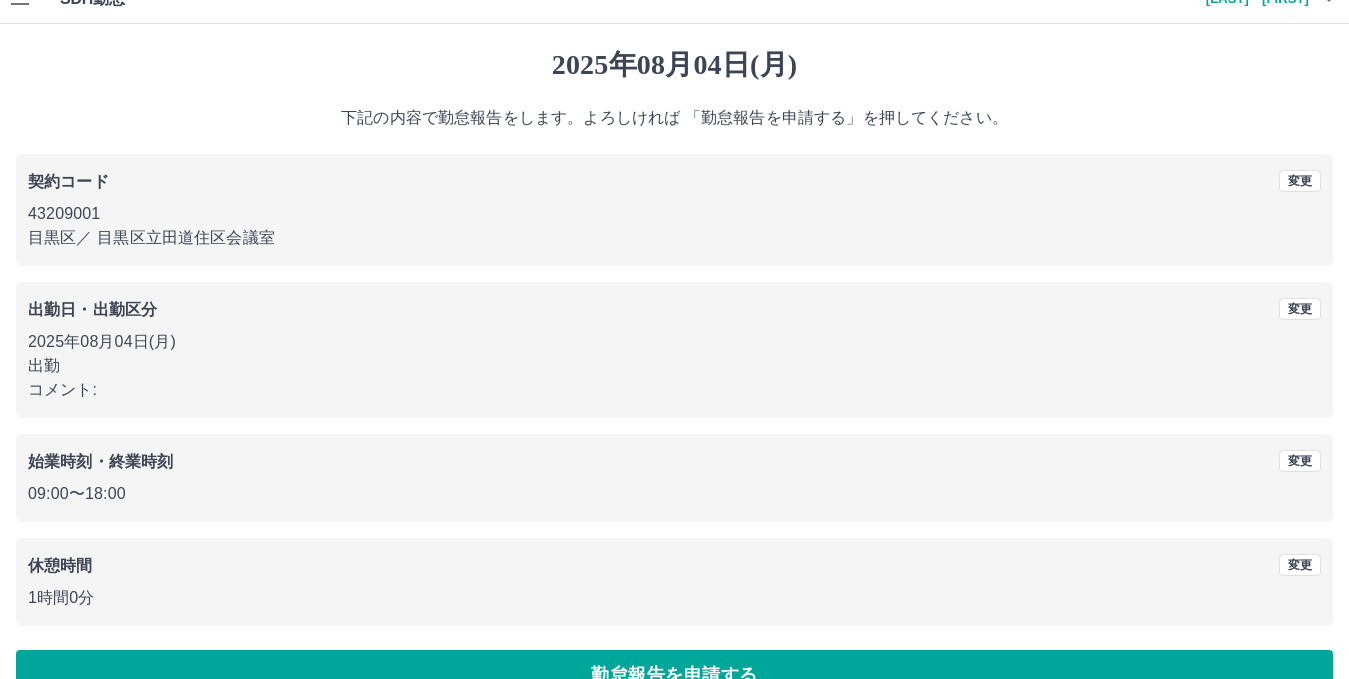 scroll, scrollTop: 0, scrollLeft: 0, axis: both 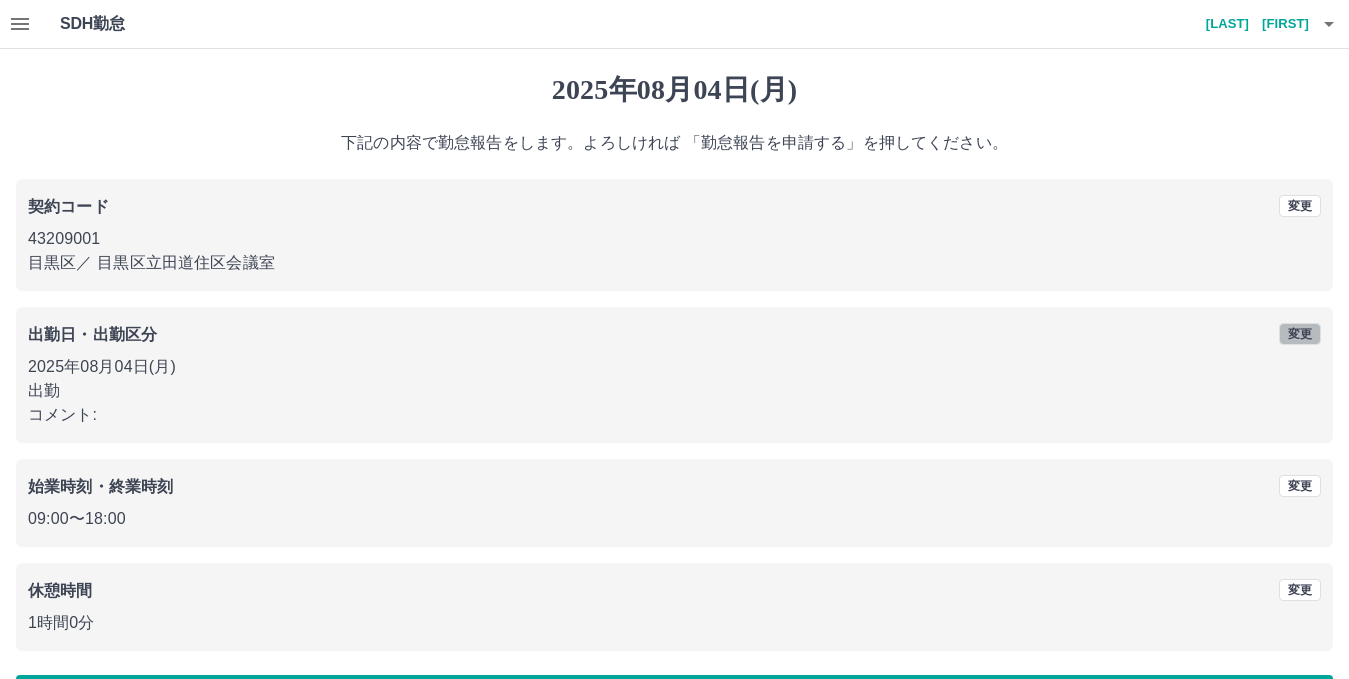 click on "変更" at bounding box center [1300, 334] 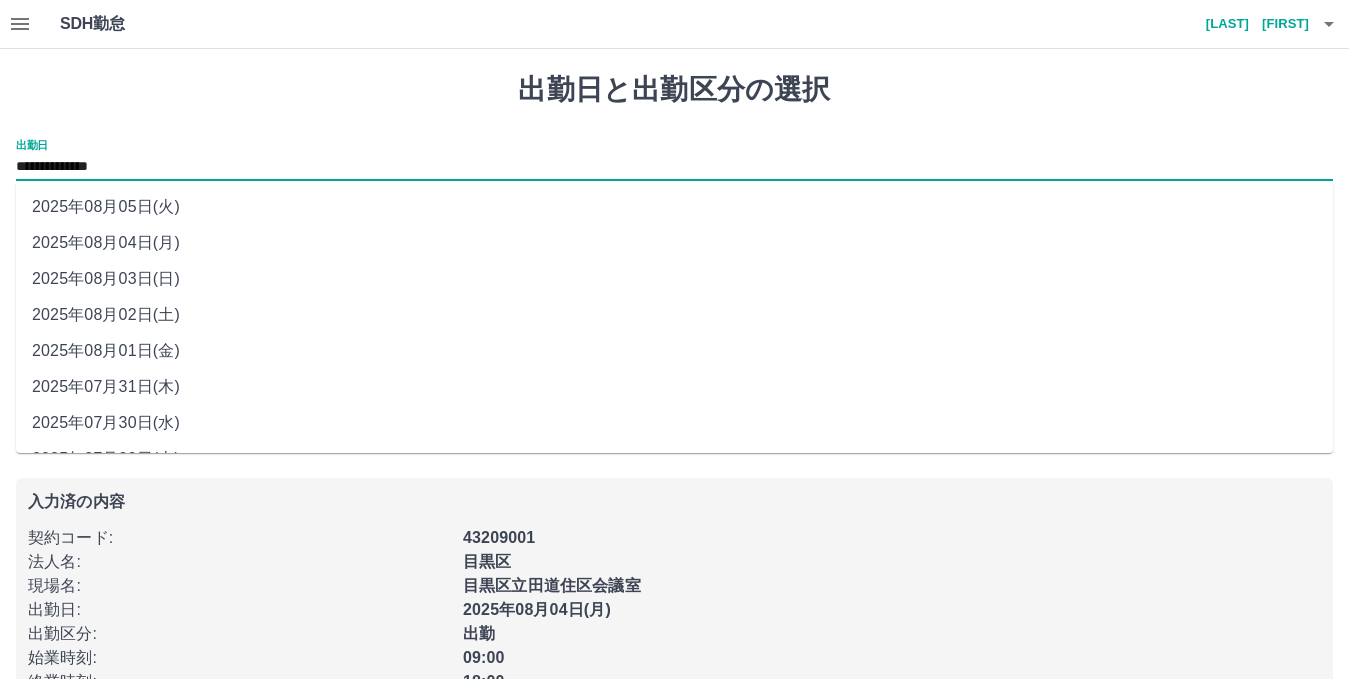 click on "**********" at bounding box center (674, 167) 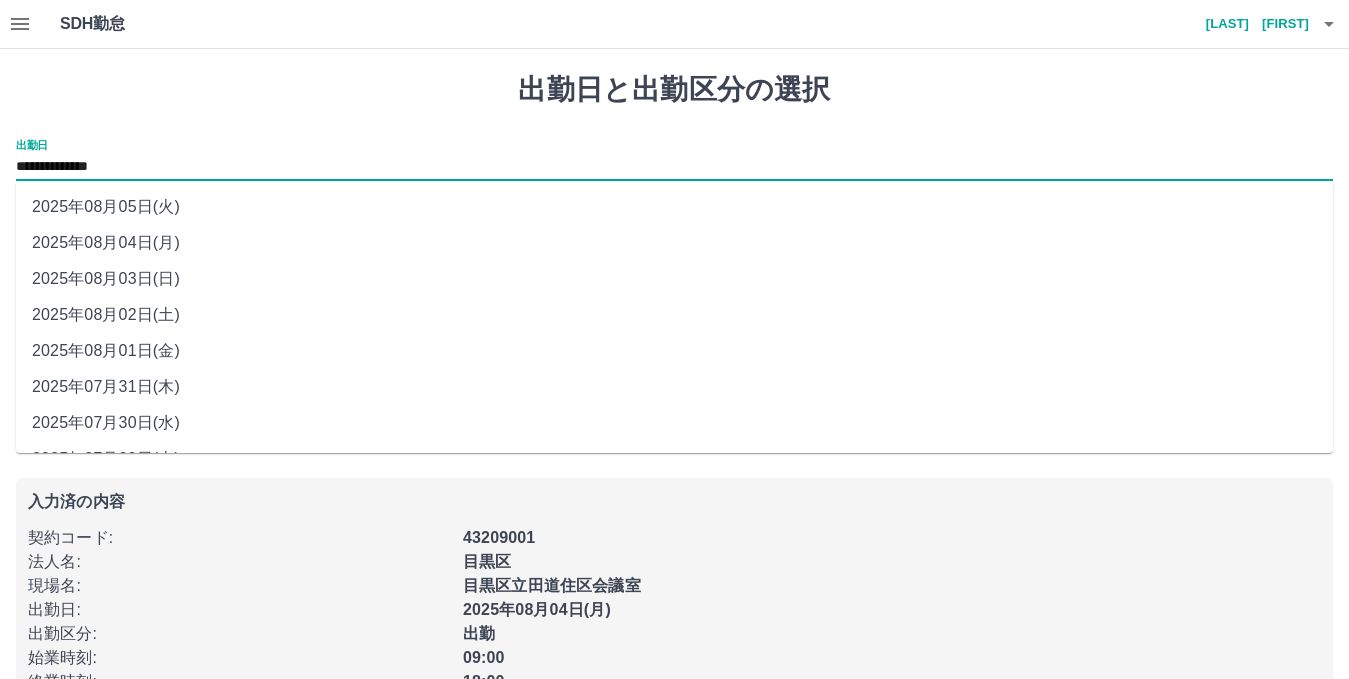 click on "2025年08月03日(日)" at bounding box center [674, 279] 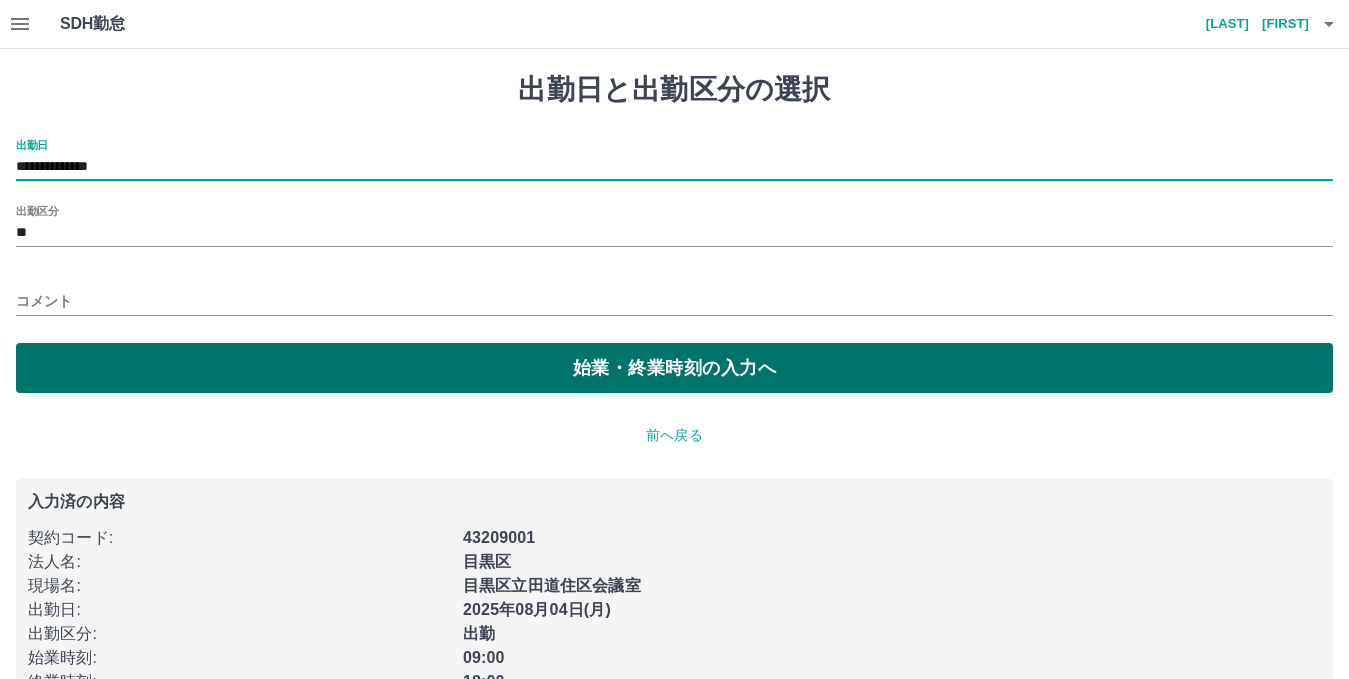 click on "始業・終業時刻の入力へ" at bounding box center [674, 368] 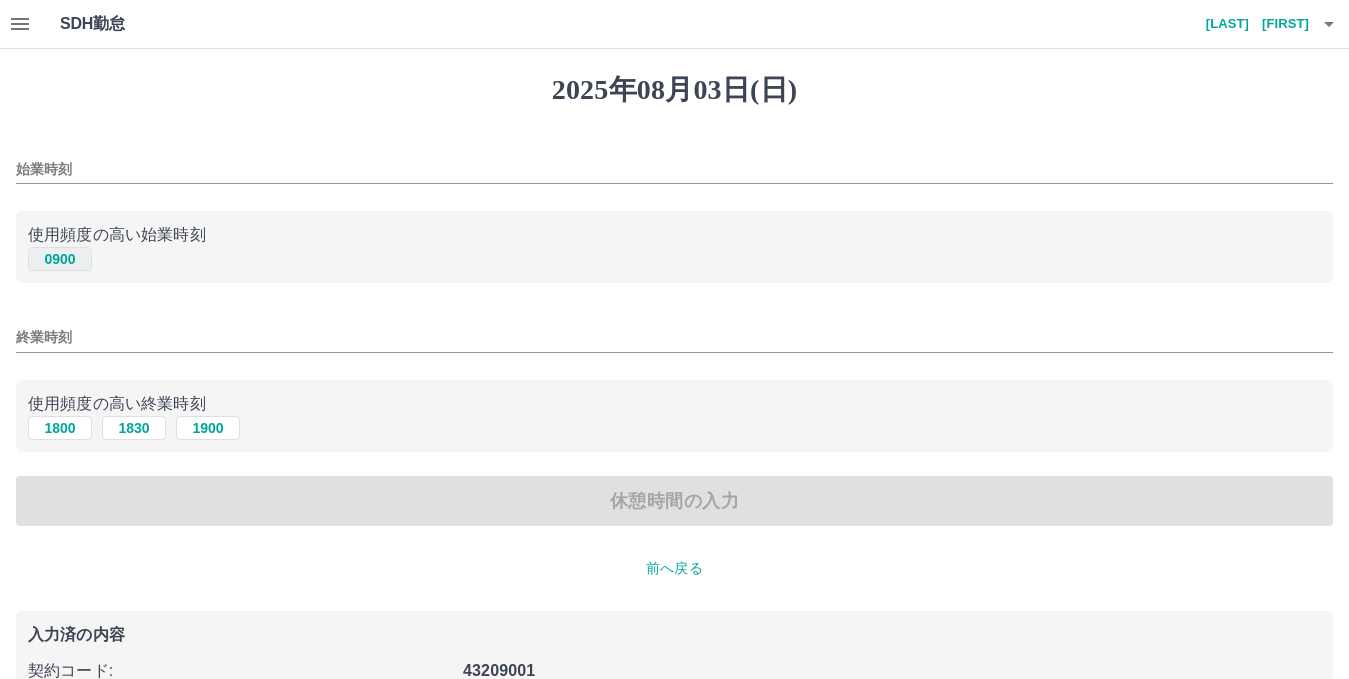 click on "0900" at bounding box center (60, 259) 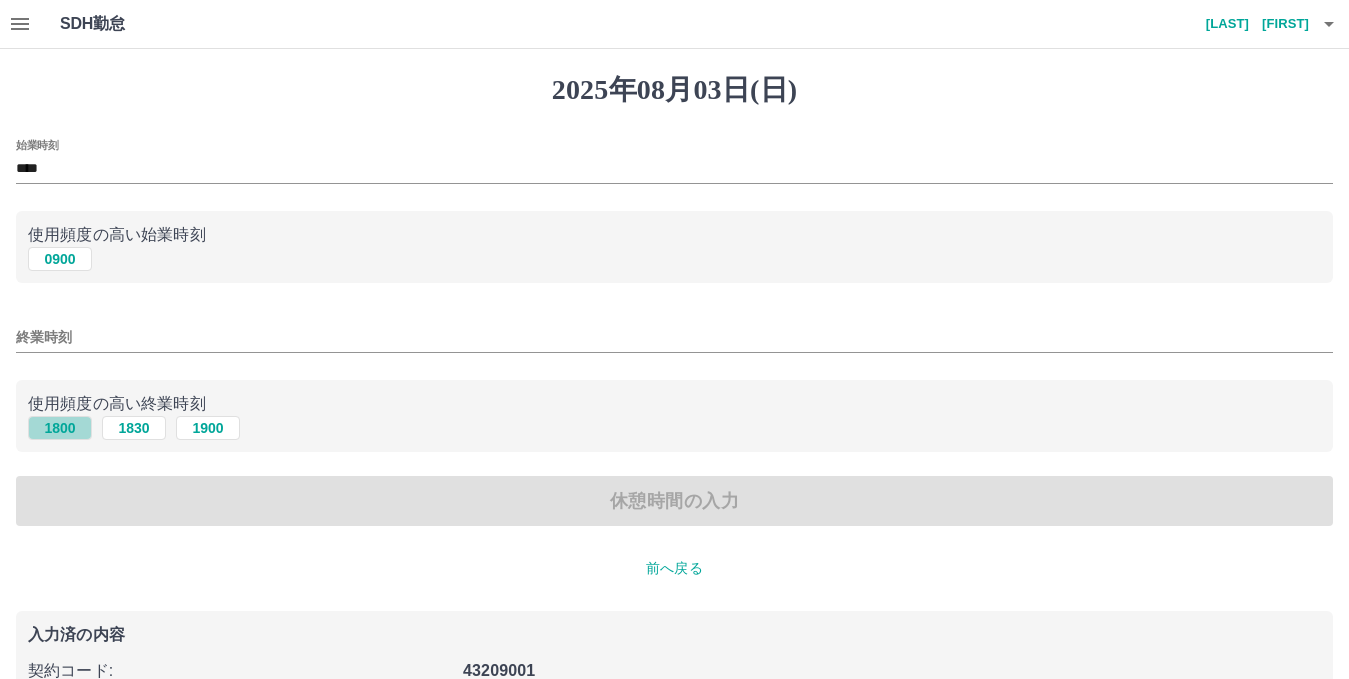 click on "1800" at bounding box center (60, 428) 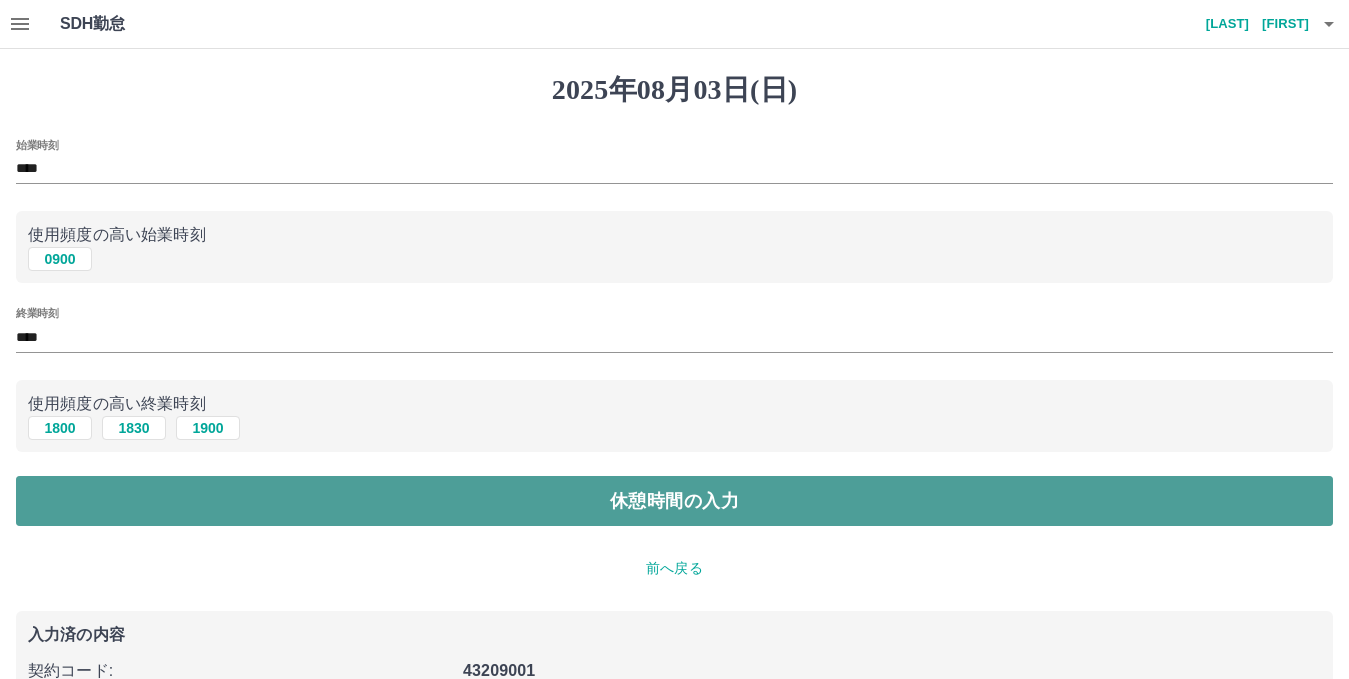 click on "休憩時間の入力" at bounding box center [674, 501] 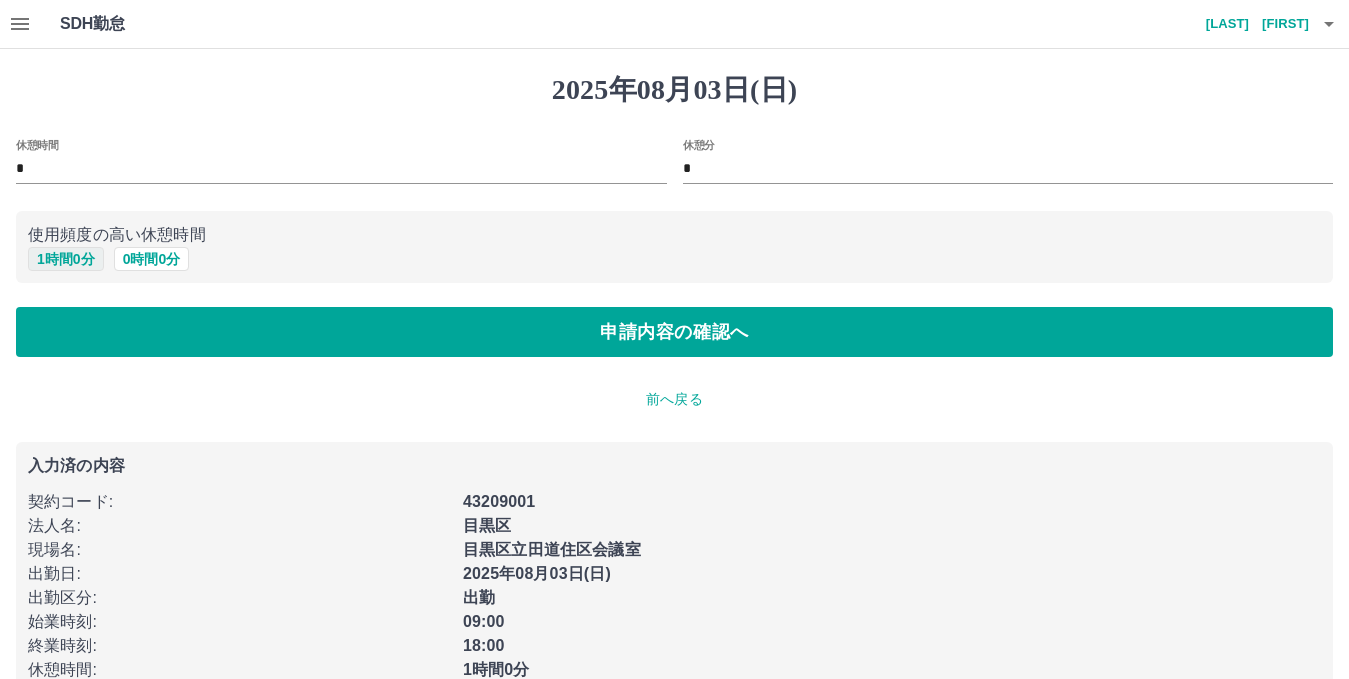 click on "1 時間 0 分" at bounding box center [66, 259] 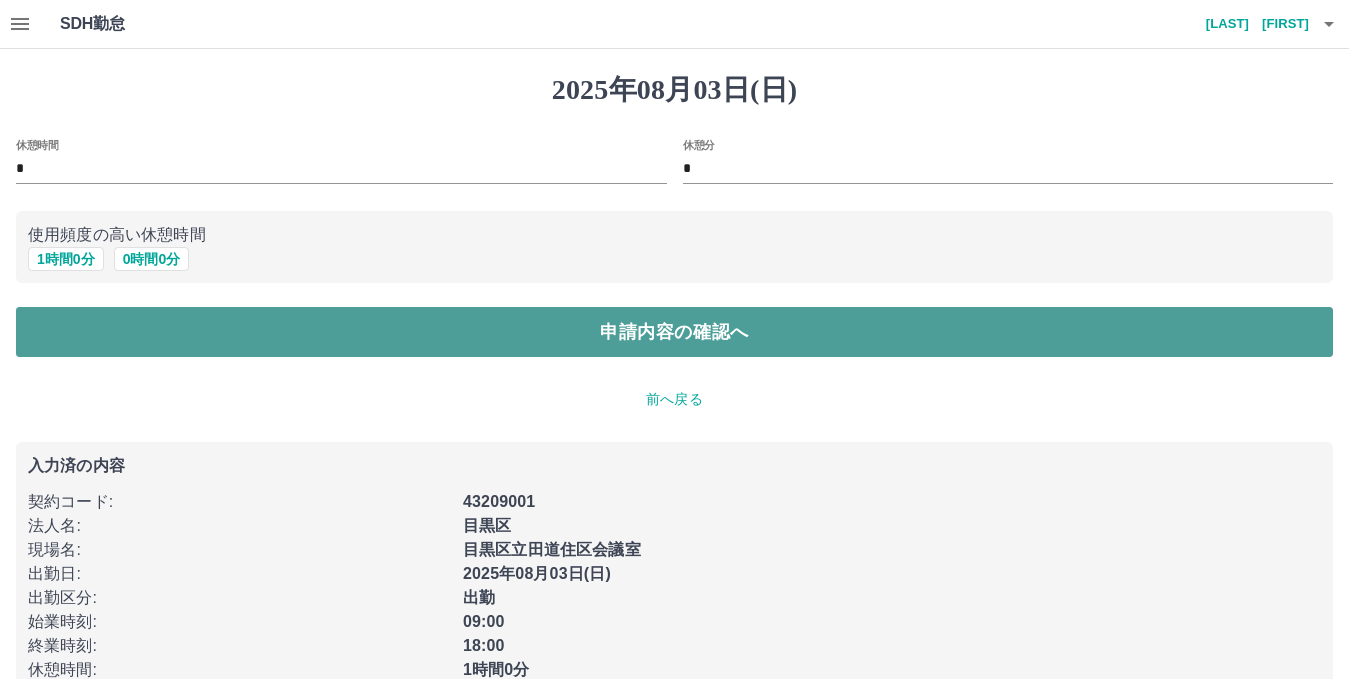 click on "申請内容の確認へ" at bounding box center (674, 332) 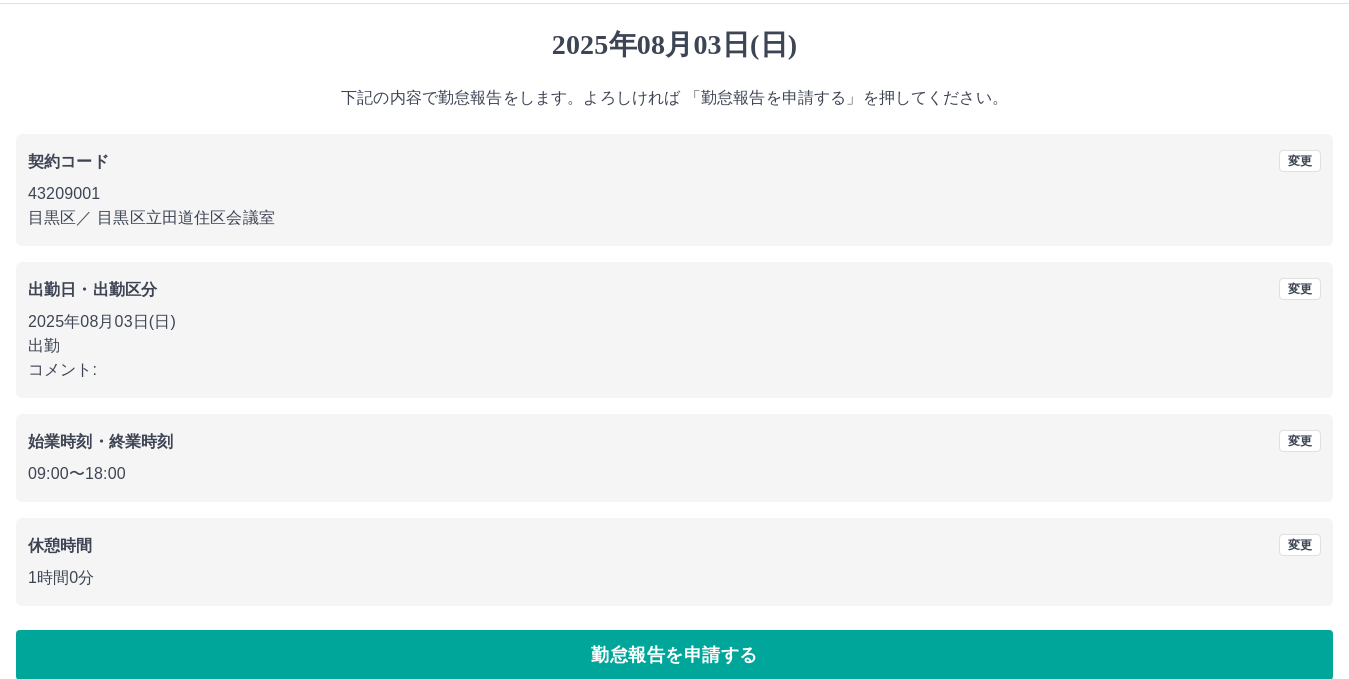 scroll, scrollTop: 70, scrollLeft: 0, axis: vertical 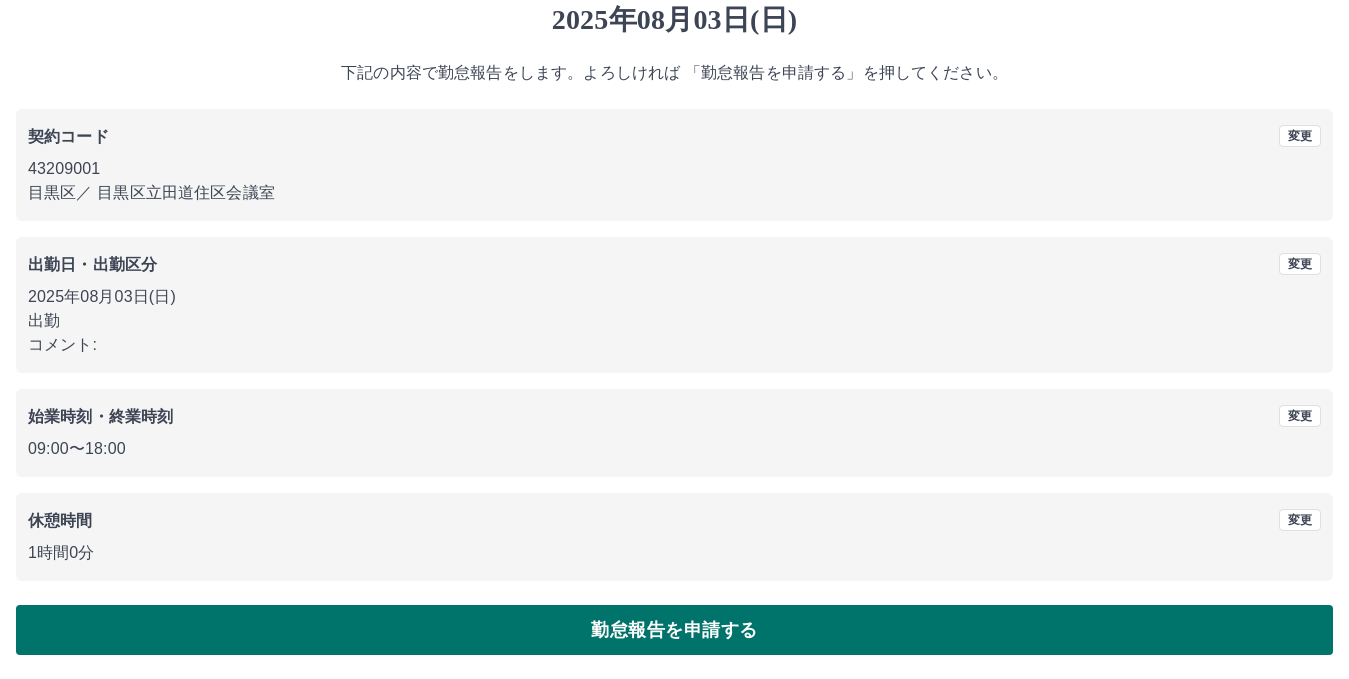 click on "勤怠報告を申請する" at bounding box center (674, 630) 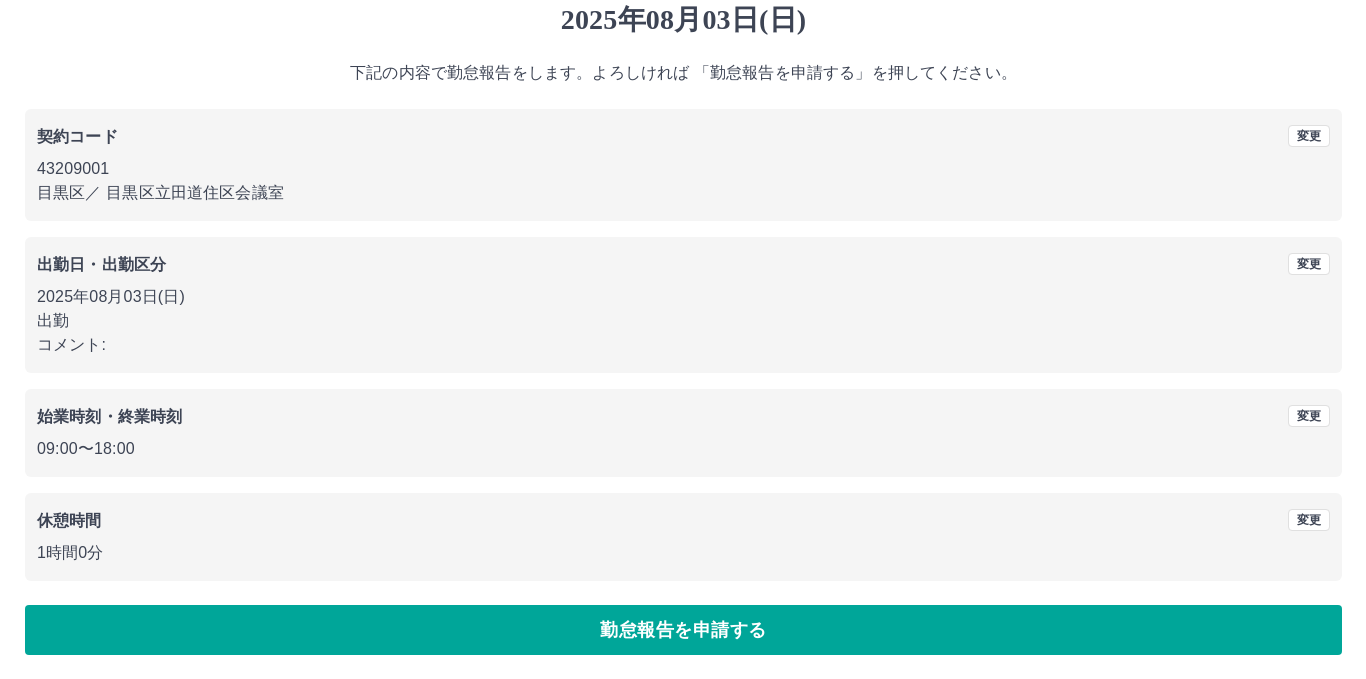 scroll, scrollTop: 0, scrollLeft: 0, axis: both 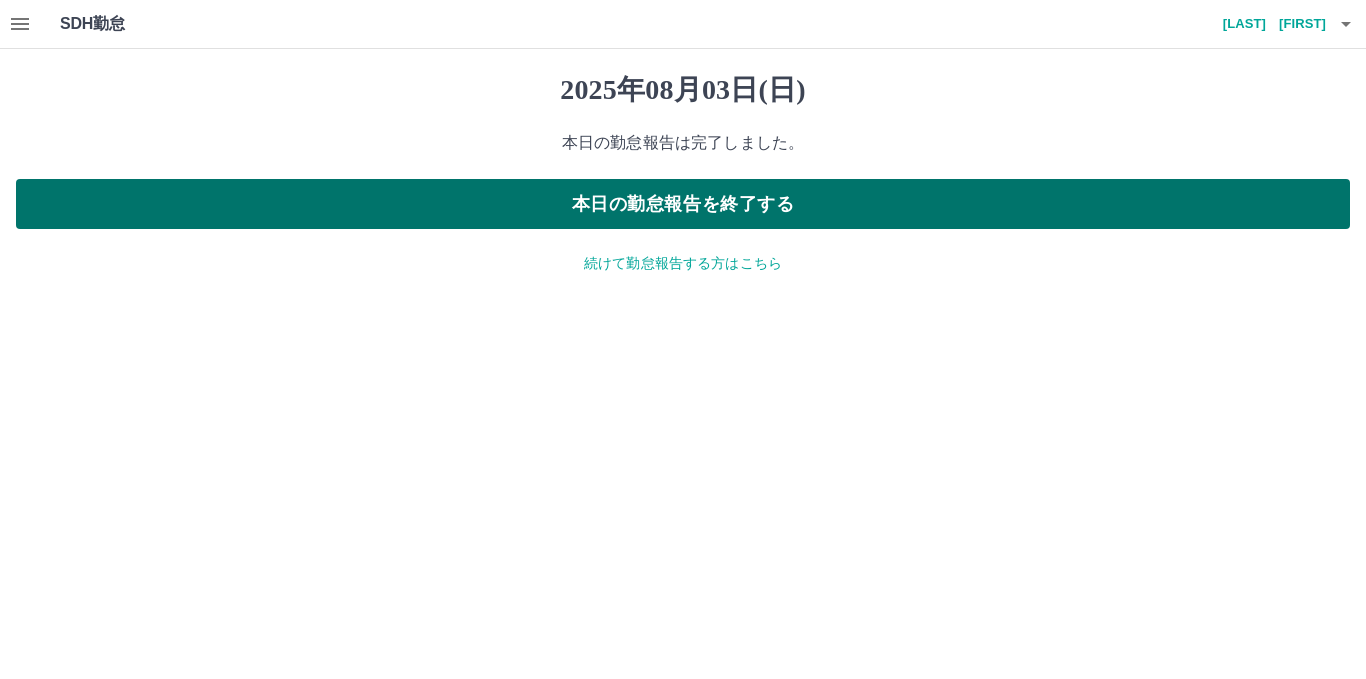 click on "本日の勤怠報告を終了する" at bounding box center [683, 204] 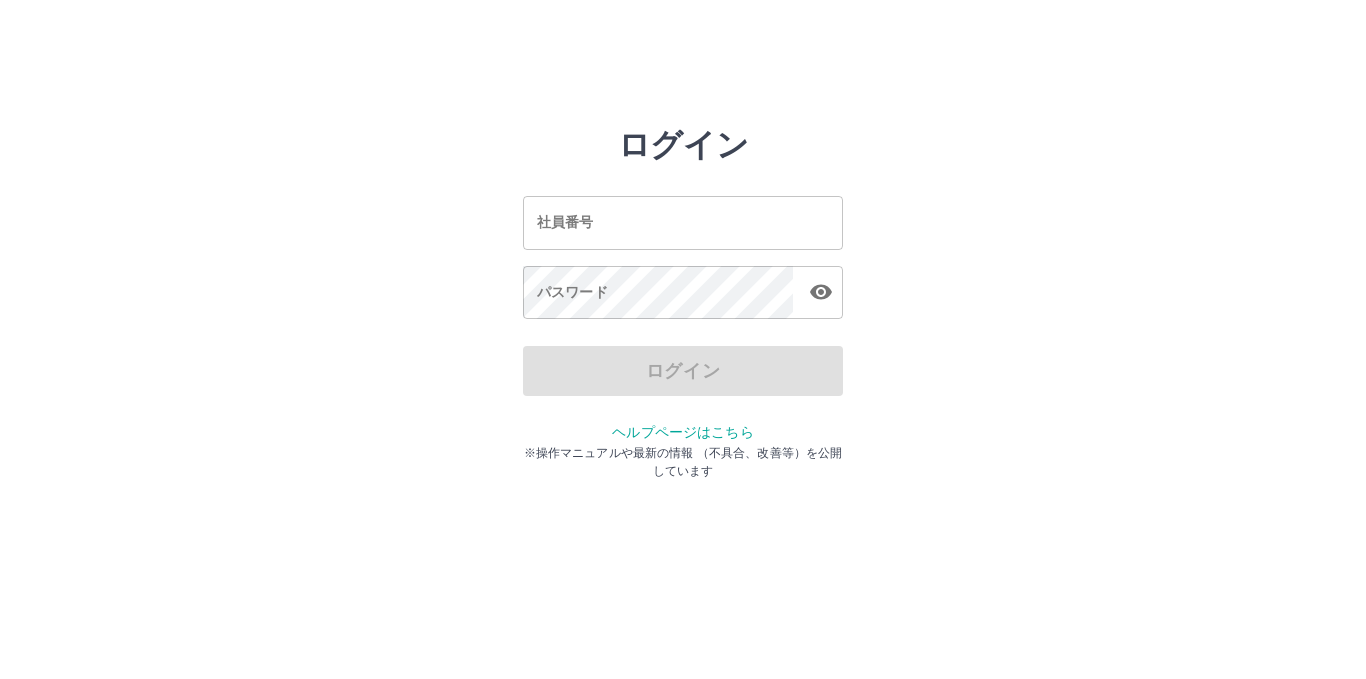 scroll, scrollTop: 0, scrollLeft: 0, axis: both 